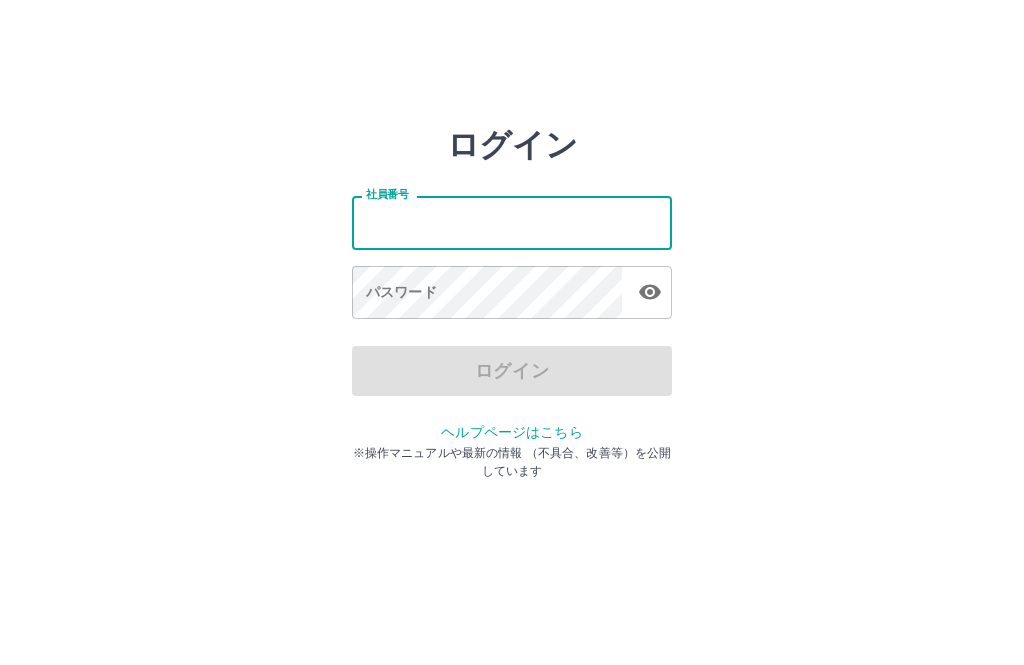 scroll, scrollTop: 95, scrollLeft: 0, axis: vertical 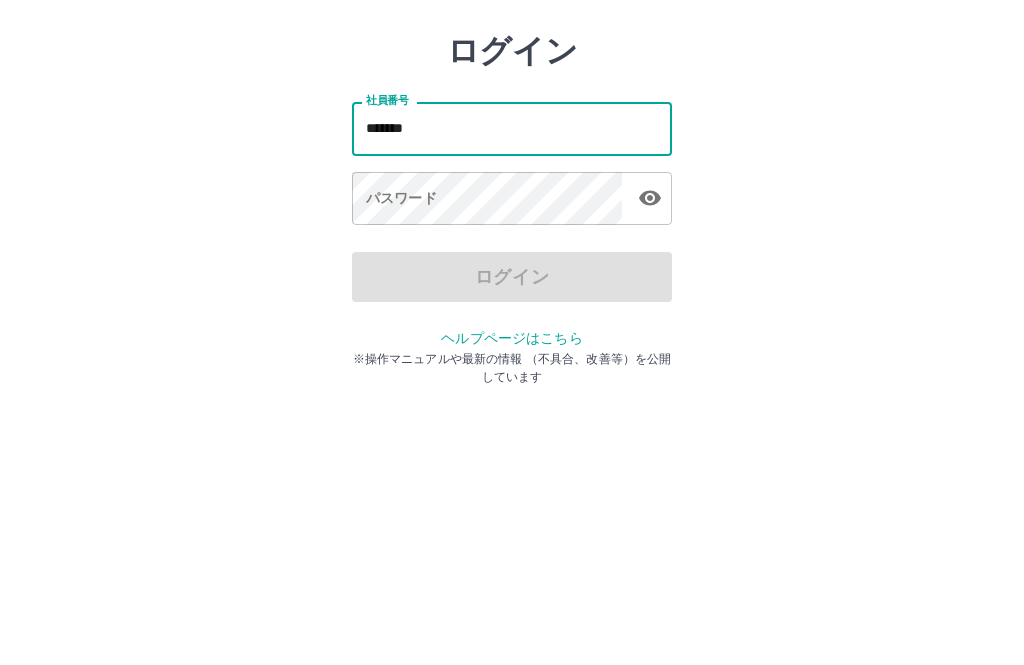 type on "*******" 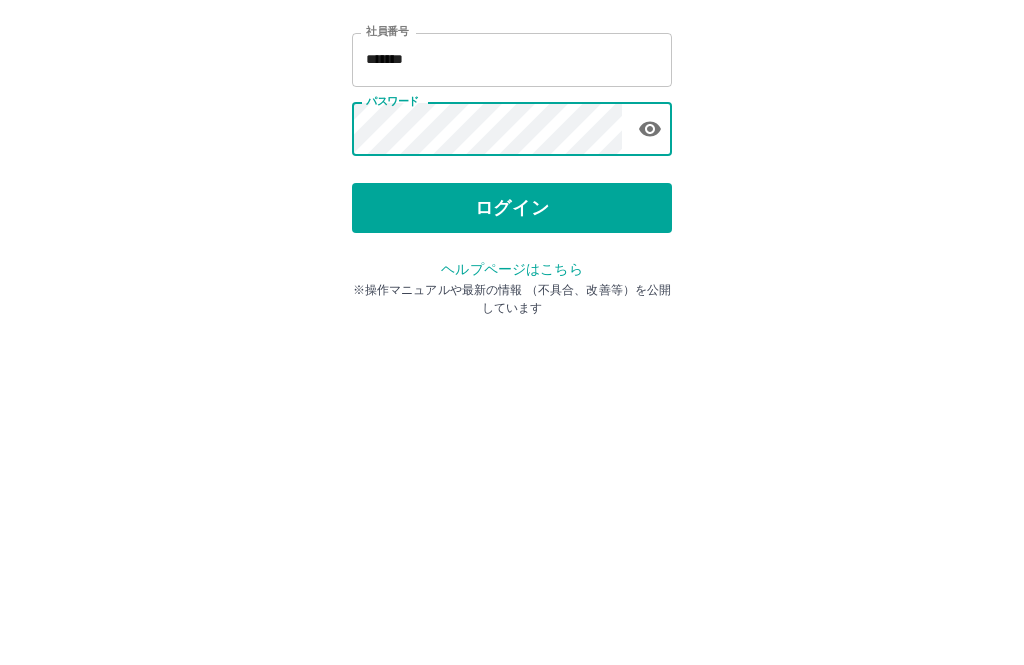 click on "ログイン" at bounding box center [512, 371] 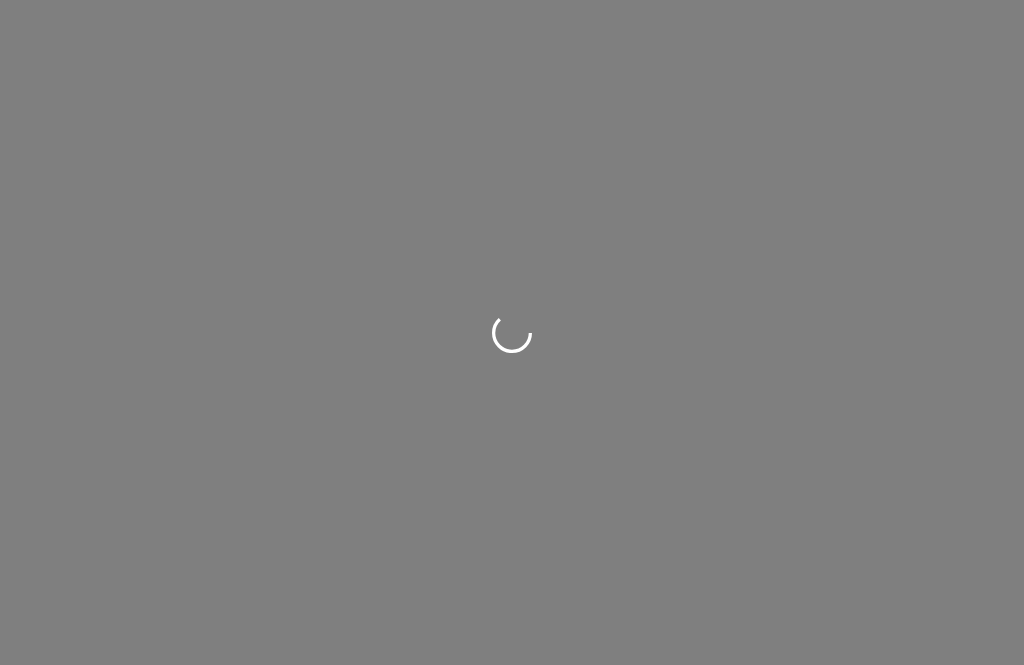 scroll, scrollTop: 0, scrollLeft: 0, axis: both 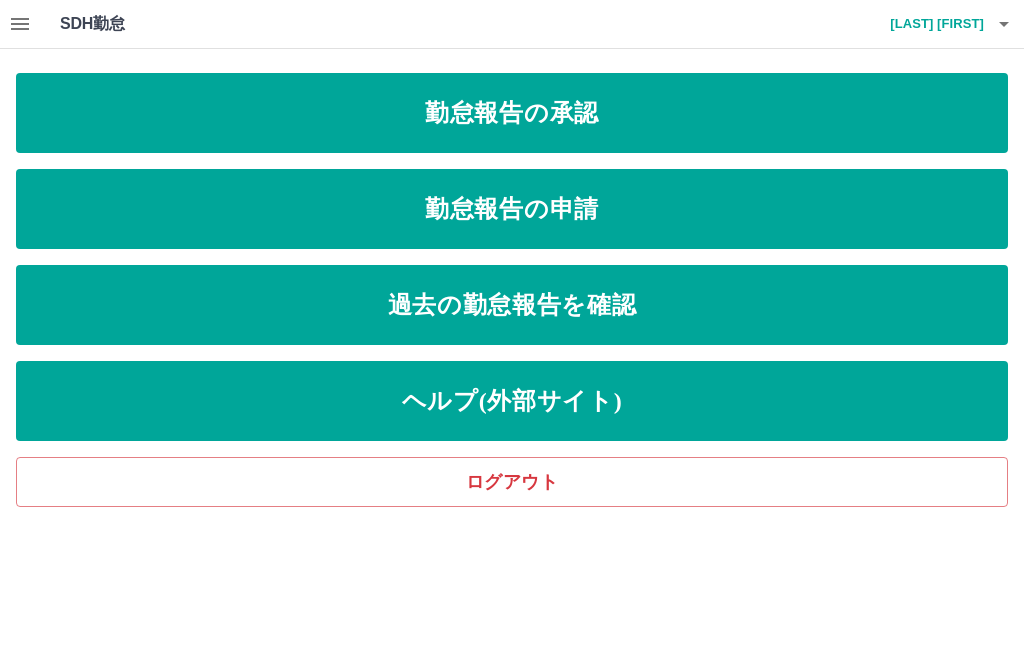 click on "勤怠報告の承認" at bounding box center (512, 113) 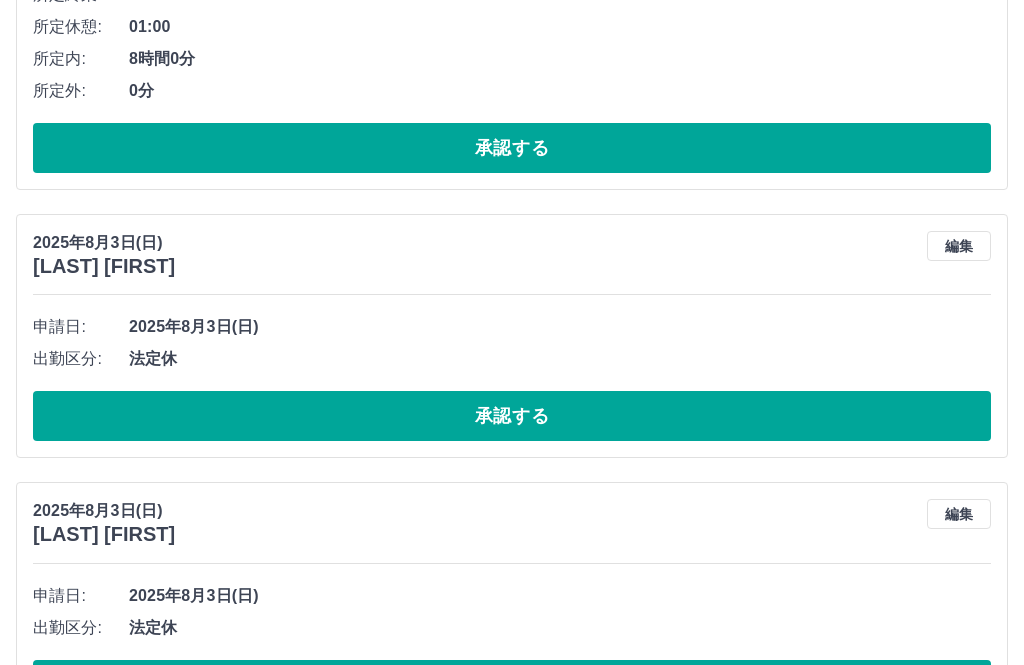 scroll, scrollTop: 602, scrollLeft: 0, axis: vertical 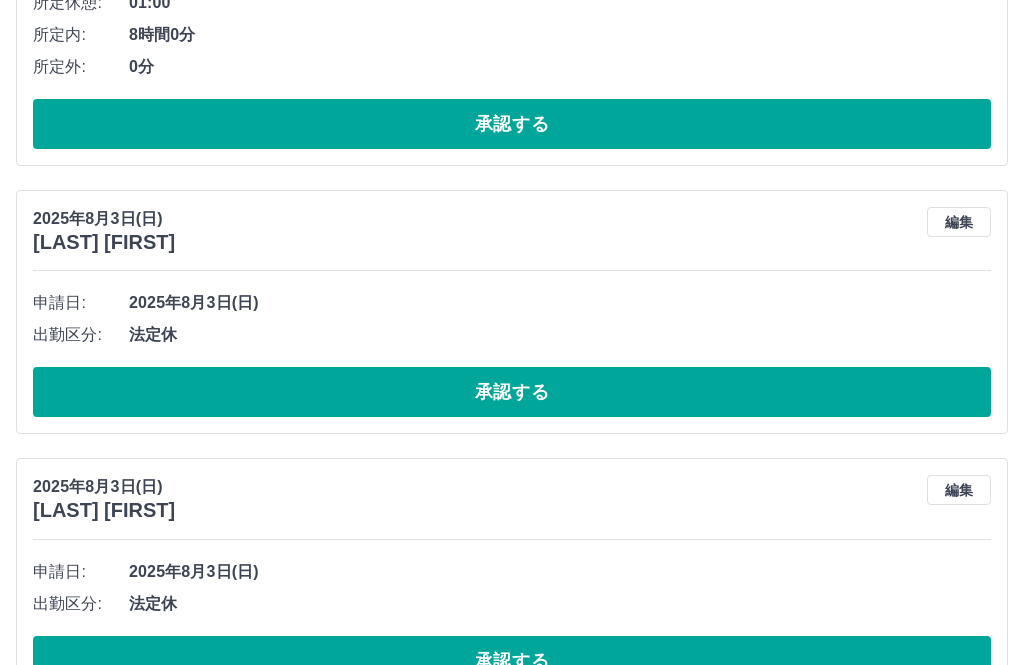 click on "承認する" at bounding box center (512, 392) 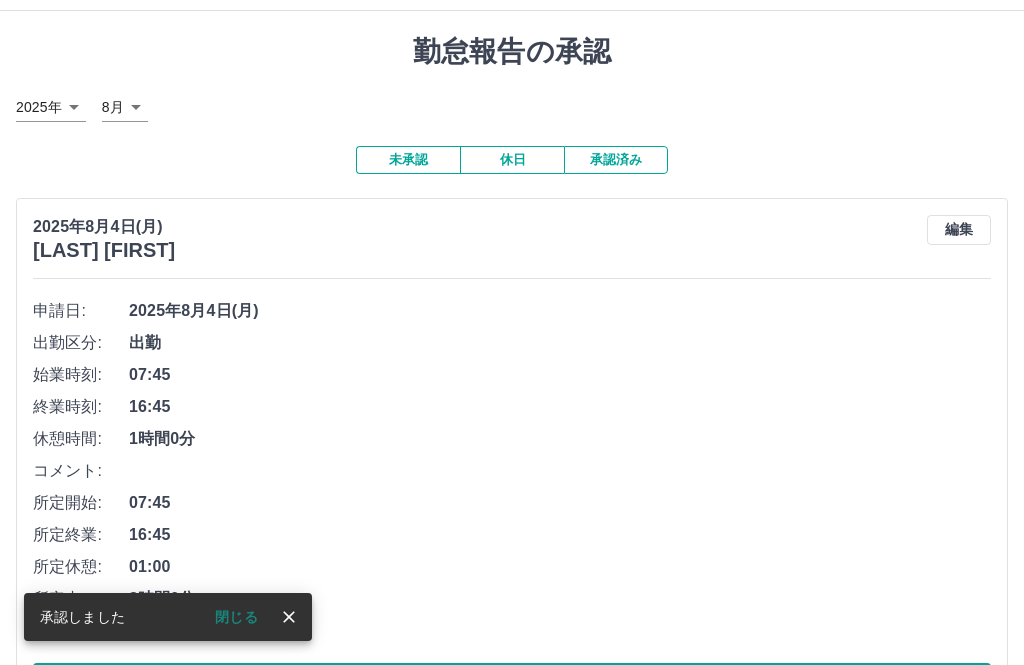 scroll, scrollTop: 0, scrollLeft: 0, axis: both 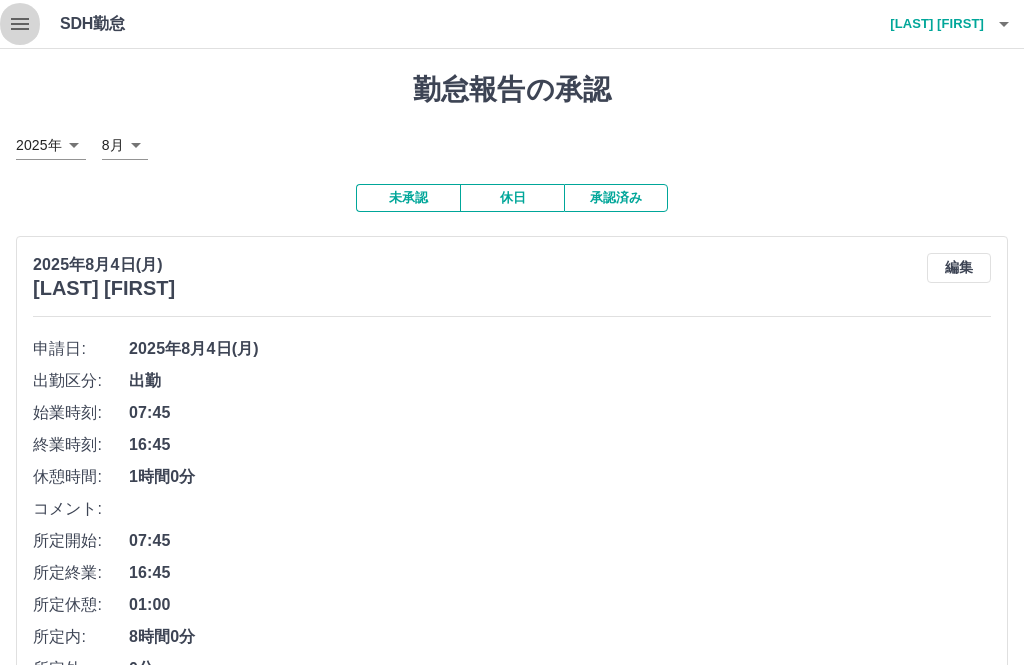 click 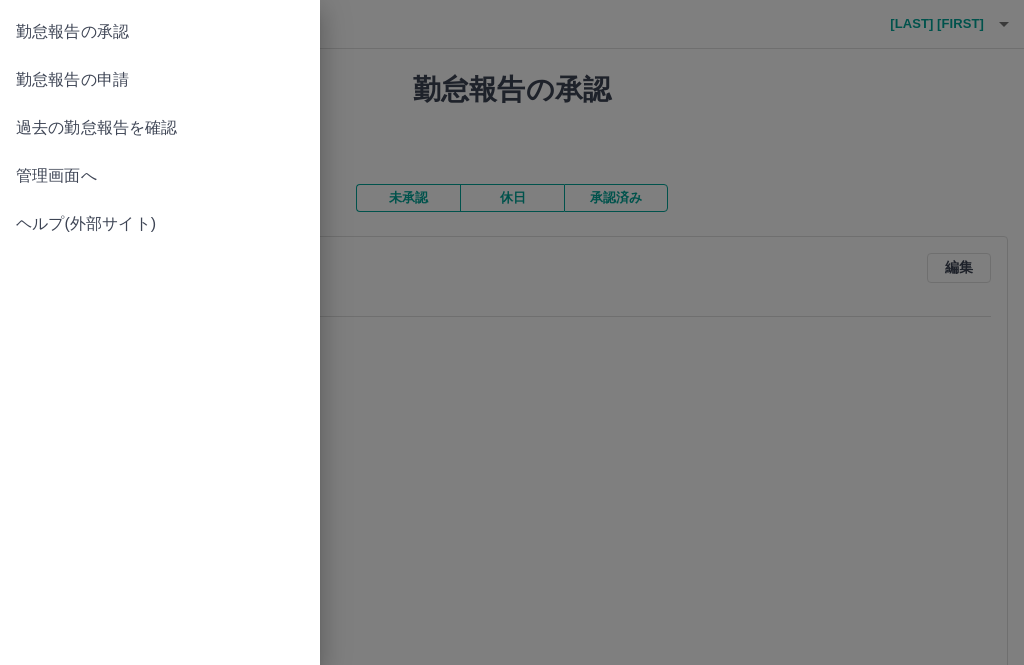 click on "勤怠報告の申請" at bounding box center (160, 80) 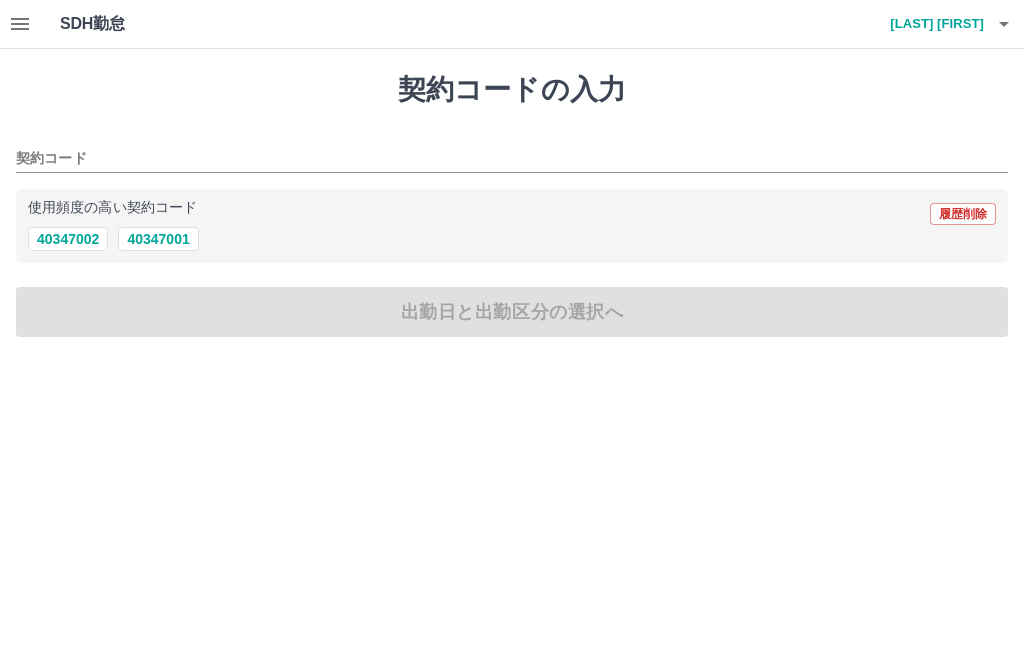 click on "40347001" at bounding box center (158, 239) 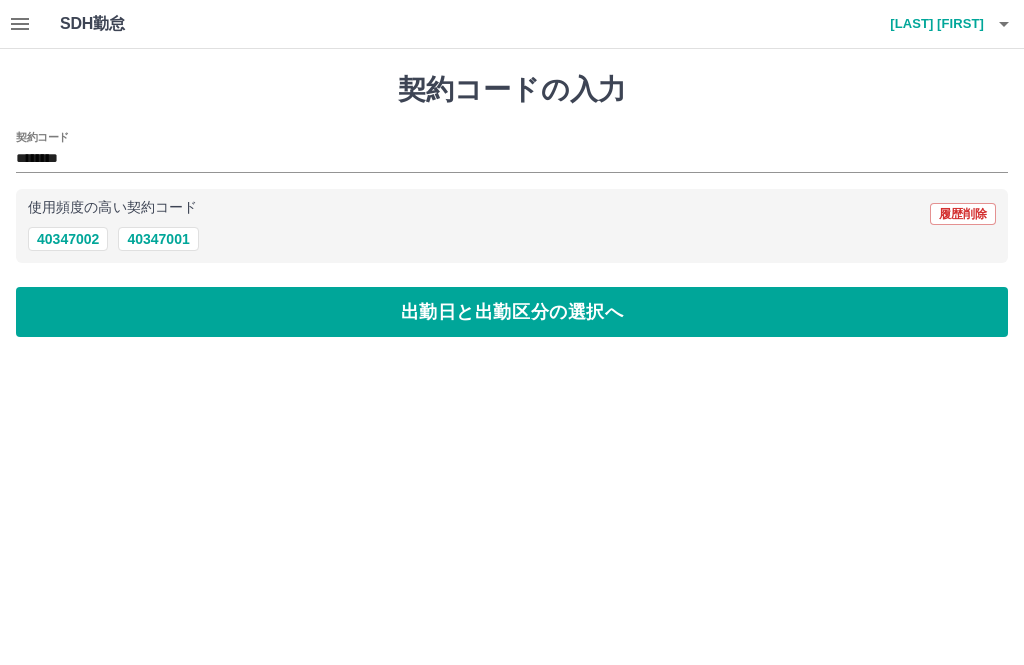 click on "出勤日と出勤区分の選択へ" at bounding box center [512, 312] 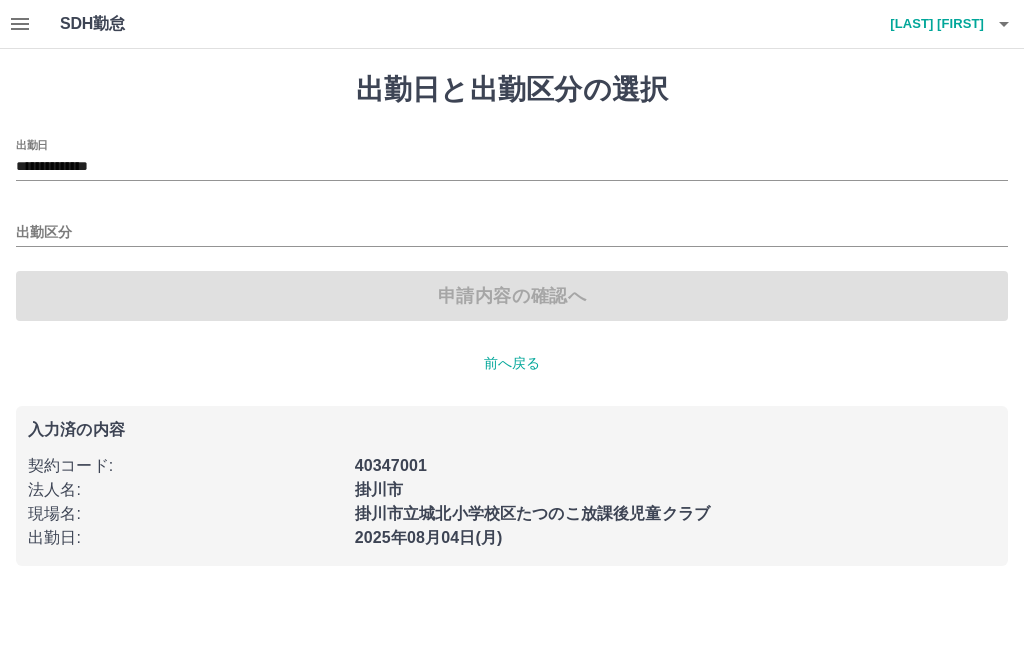 click on "出勤区分" at bounding box center (512, 233) 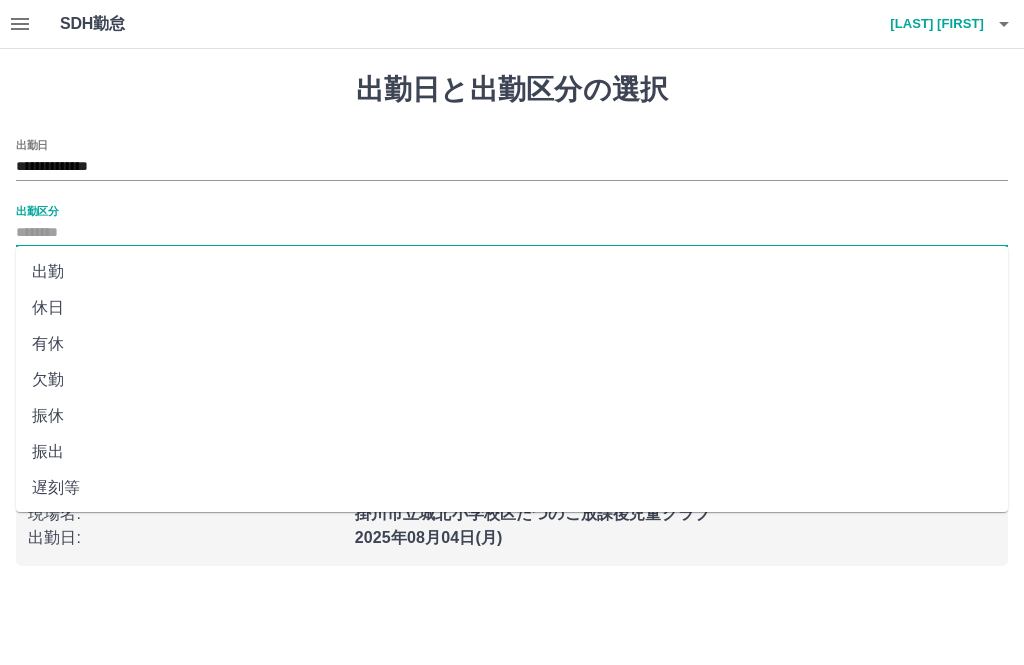 click on "出勤" at bounding box center (512, 272) 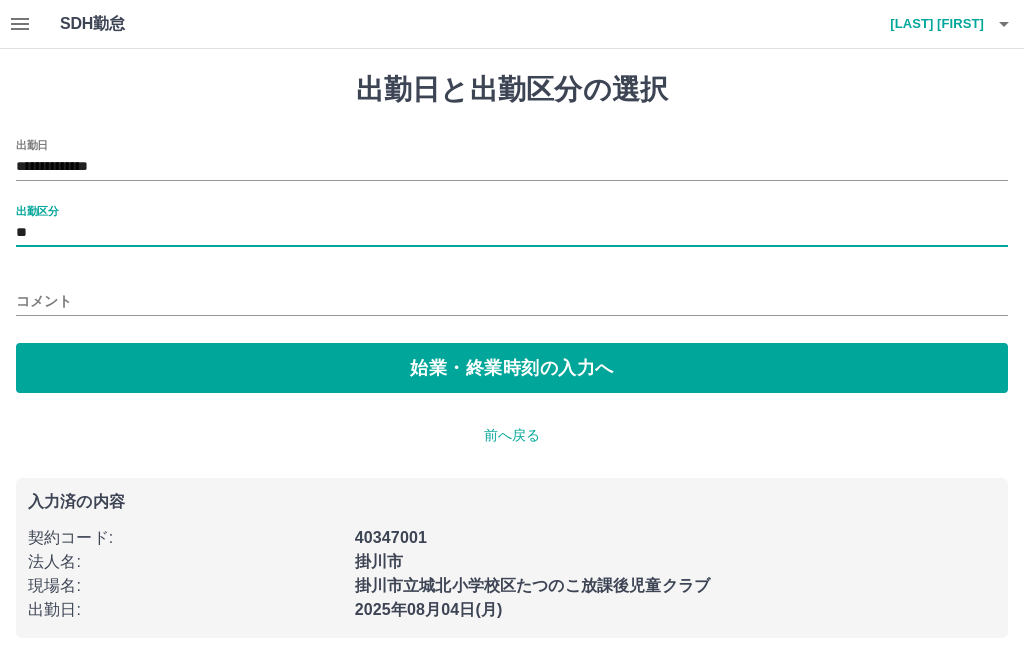 click on "始業・終業時刻の入力へ" at bounding box center [512, 368] 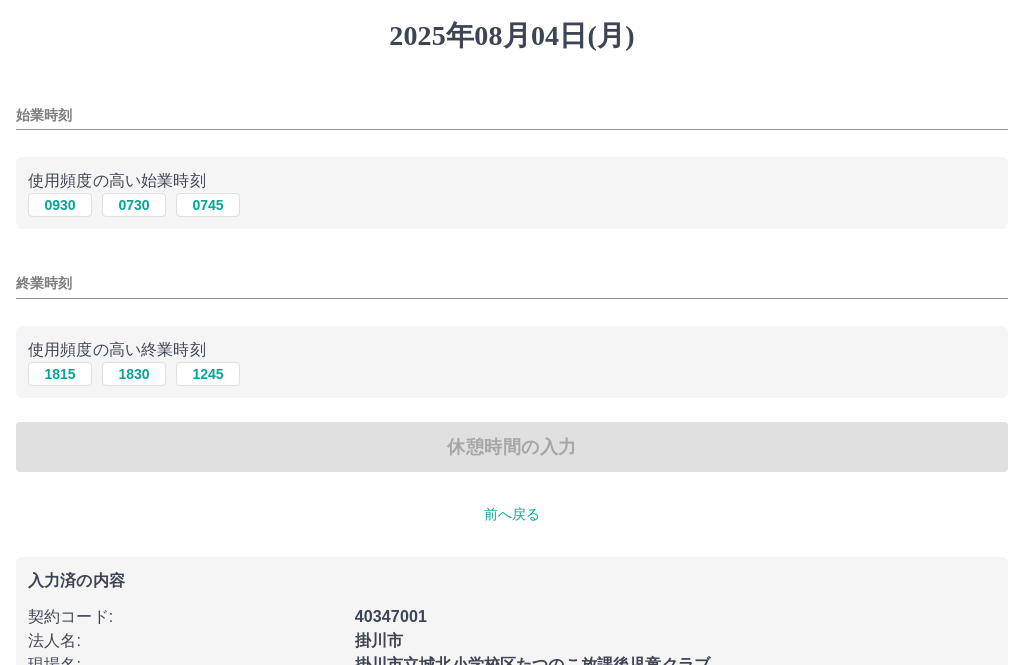 scroll, scrollTop: 54, scrollLeft: 0, axis: vertical 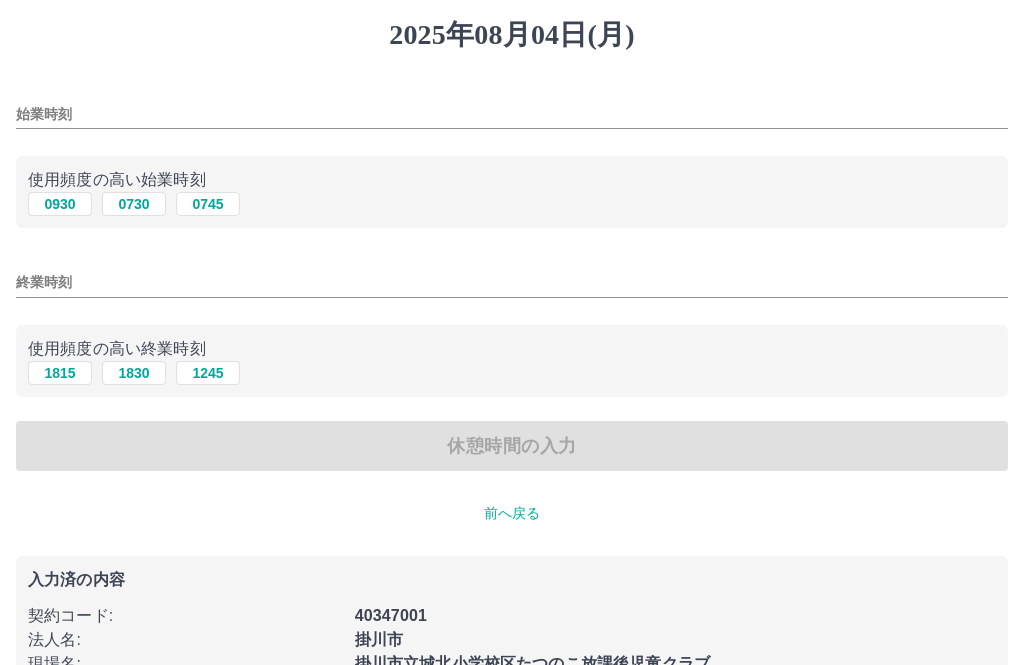 click on "始業時刻" at bounding box center [512, 115] 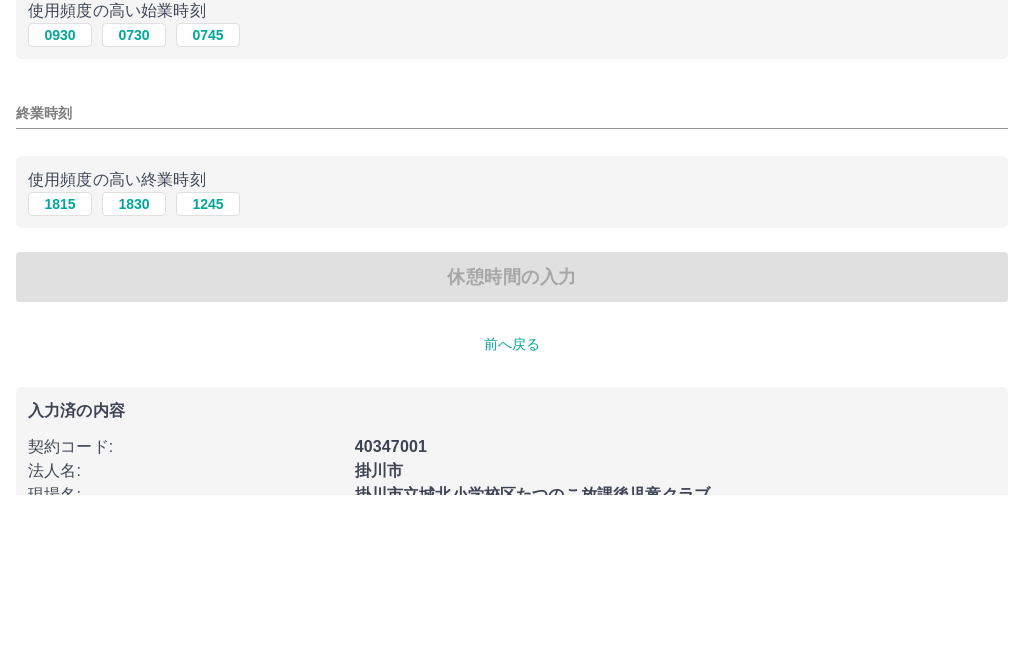 type on "****" 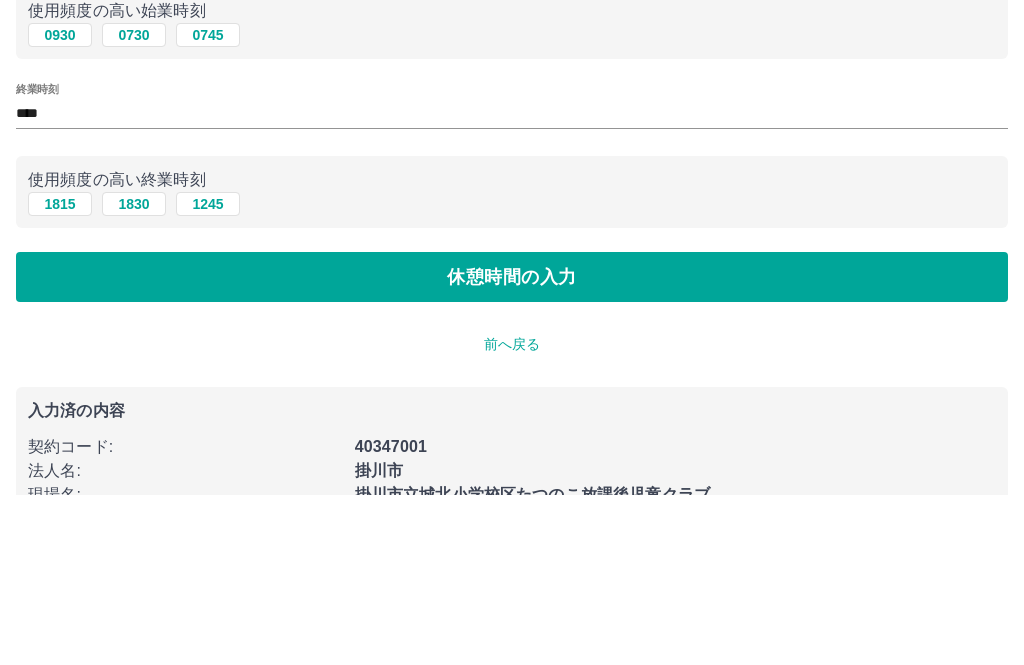 scroll, scrollTop: 90, scrollLeft: 0, axis: vertical 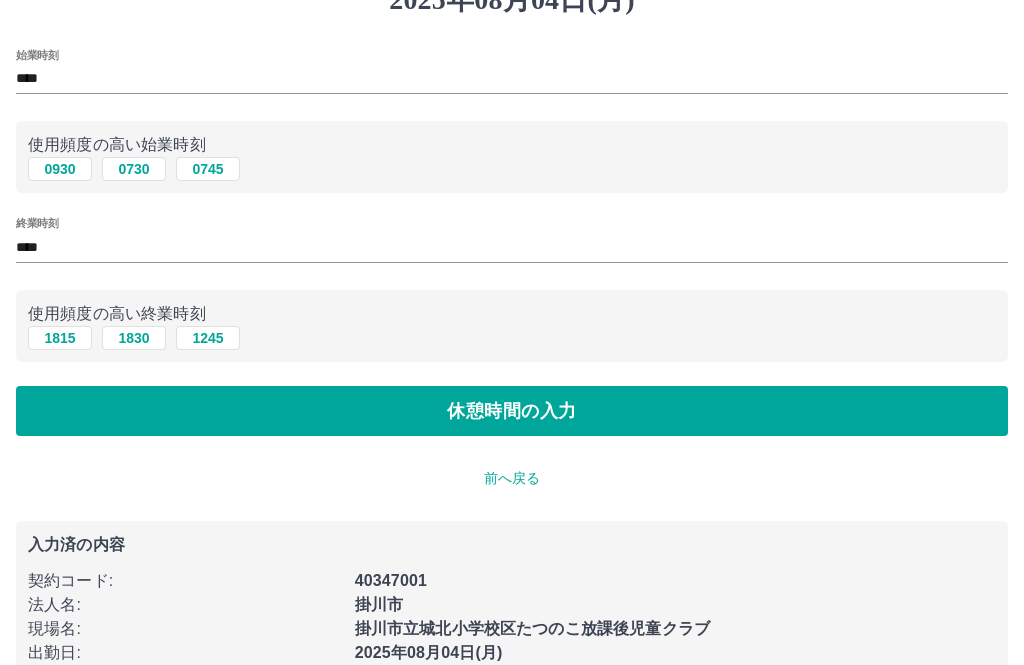 click on "休憩時間の入力" at bounding box center (512, 411) 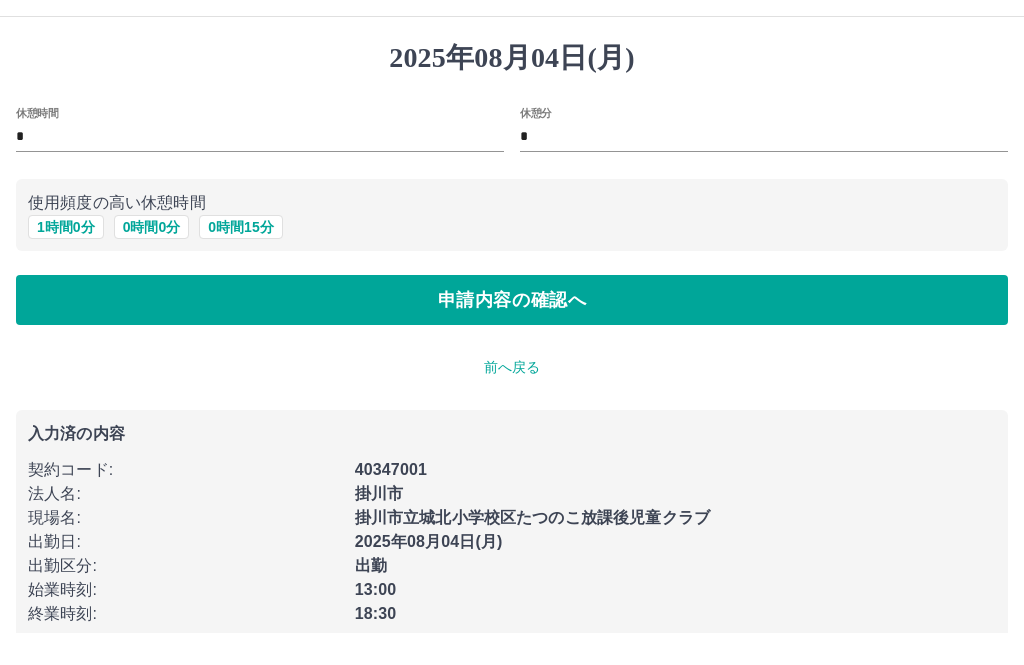 scroll, scrollTop: 33, scrollLeft: 0, axis: vertical 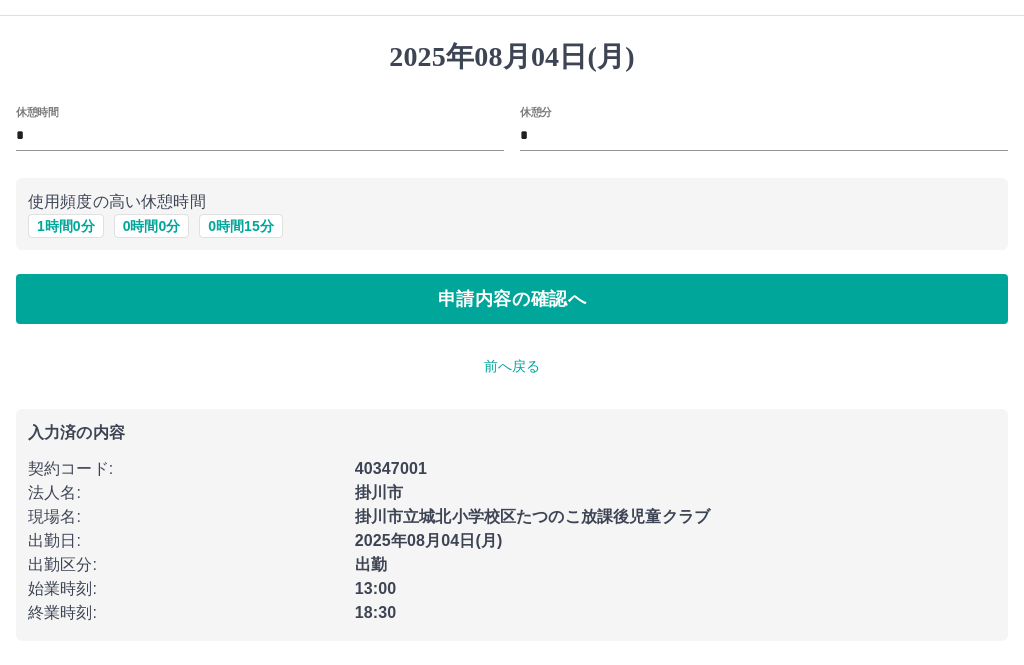 click on "申請内容の確認へ" at bounding box center [512, 299] 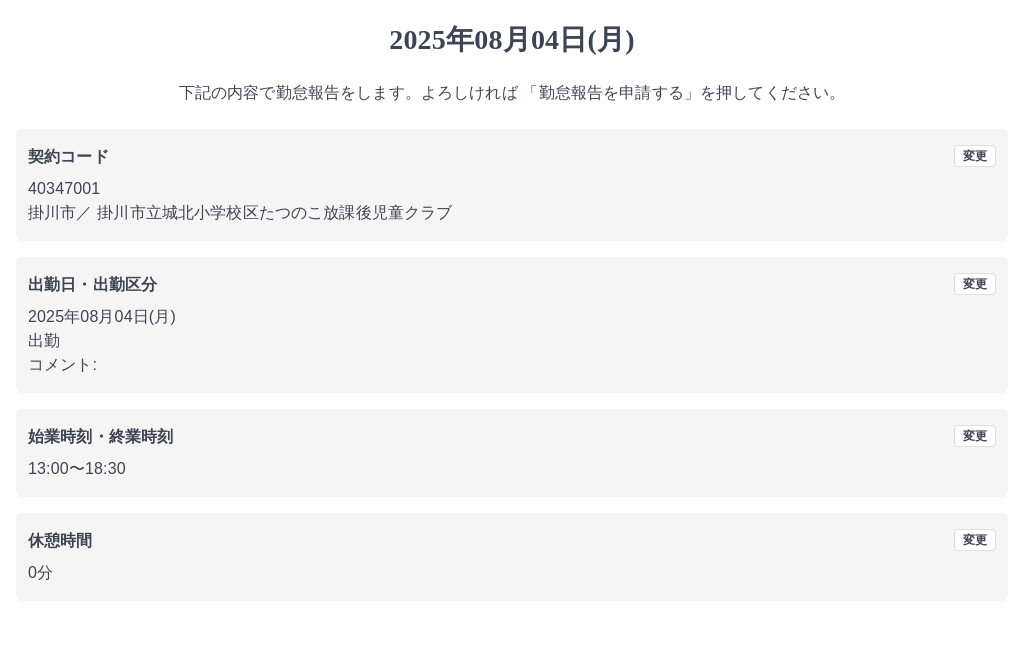 scroll, scrollTop: 19, scrollLeft: 0, axis: vertical 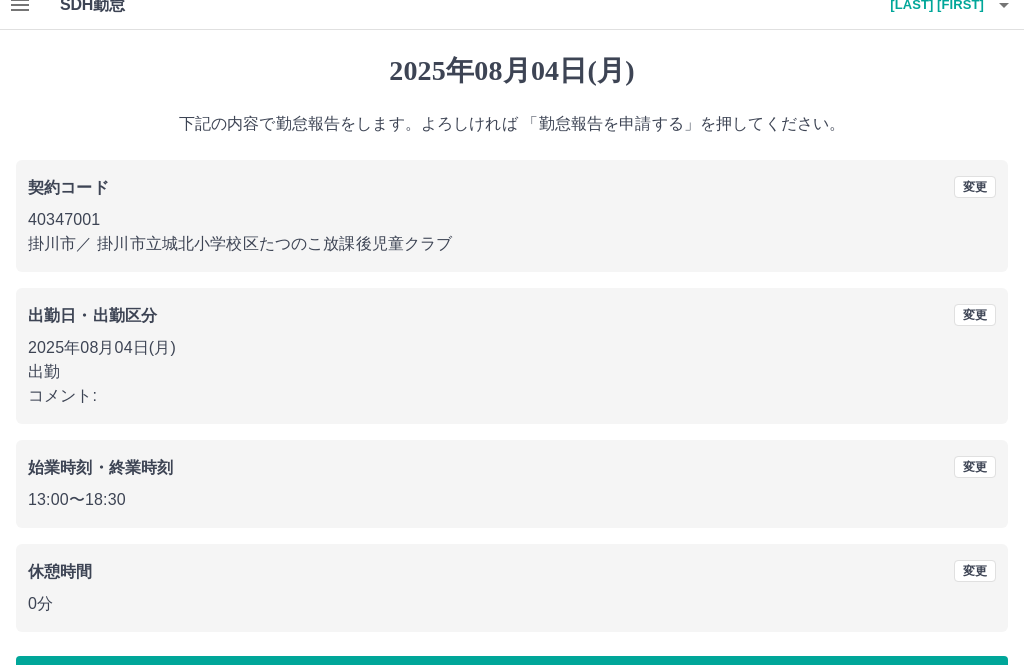 click on "勤怠報告を申請する" at bounding box center [512, 681] 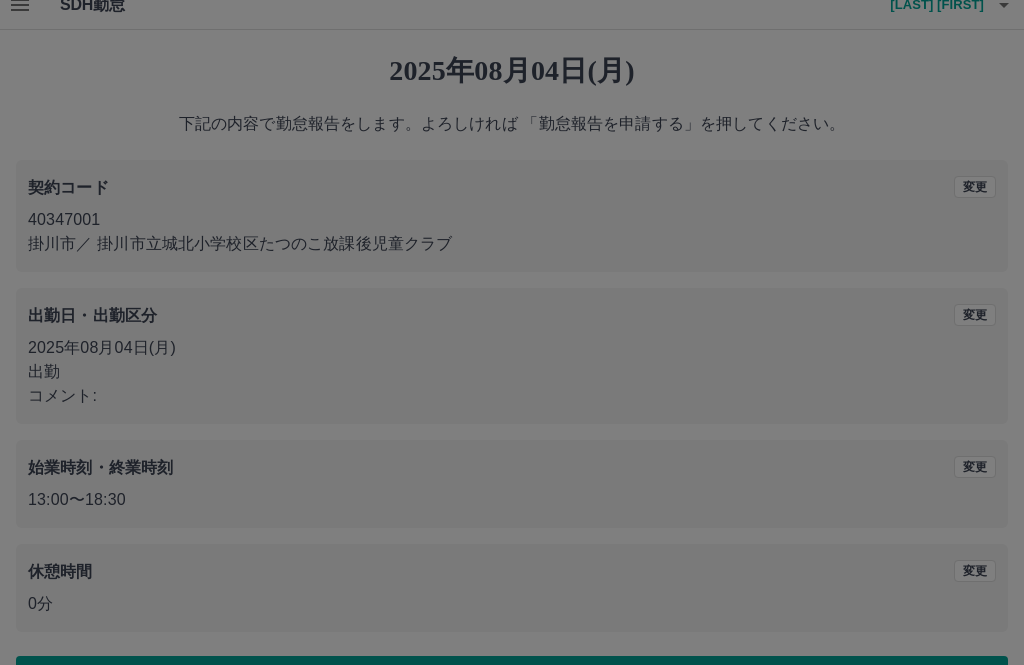 scroll, scrollTop: 0, scrollLeft: 0, axis: both 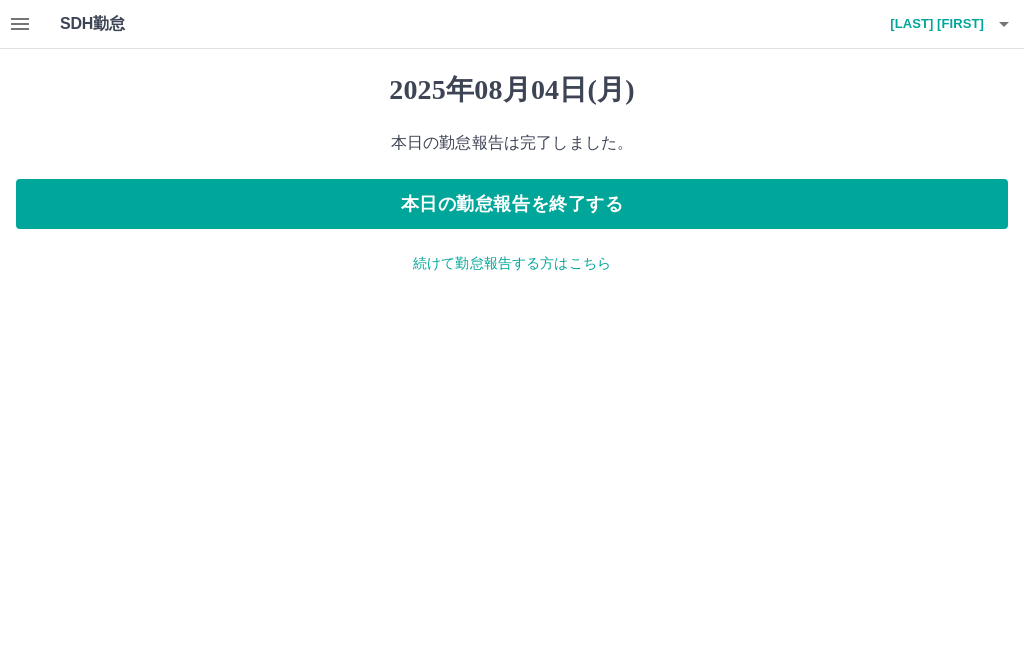 click on "続けて勤怠報告する方はこちら" at bounding box center [512, 263] 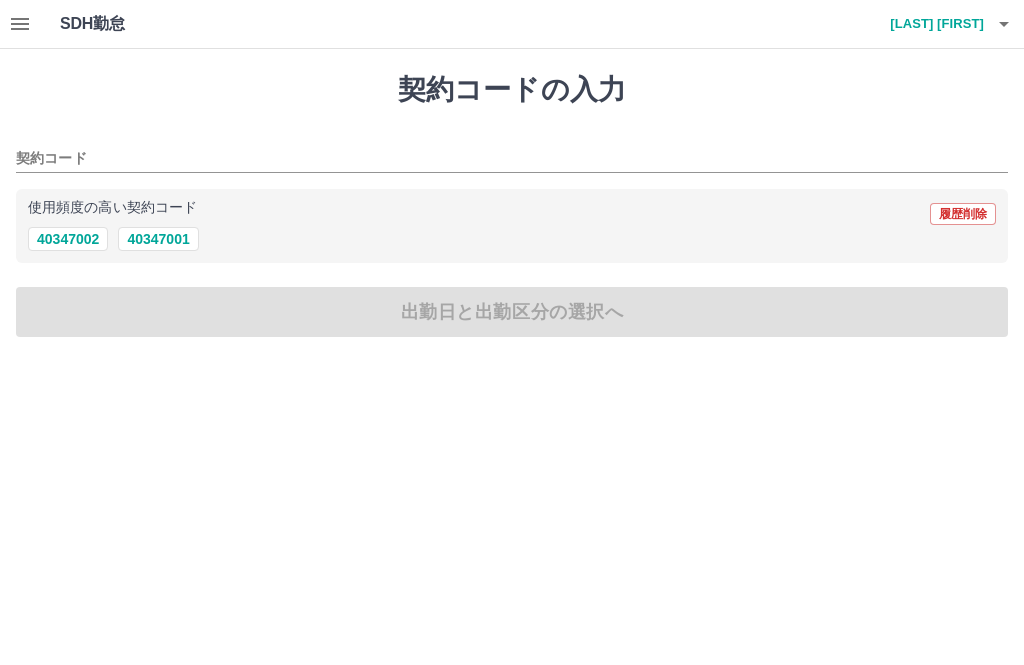 click on "40347001" at bounding box center [158, 239] 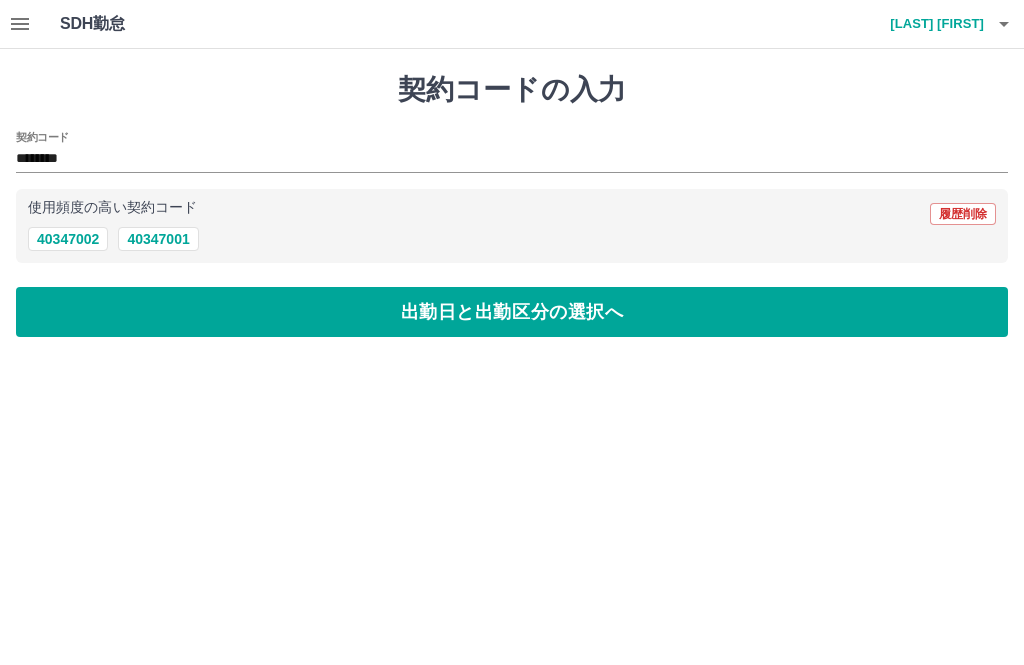 type on "********" 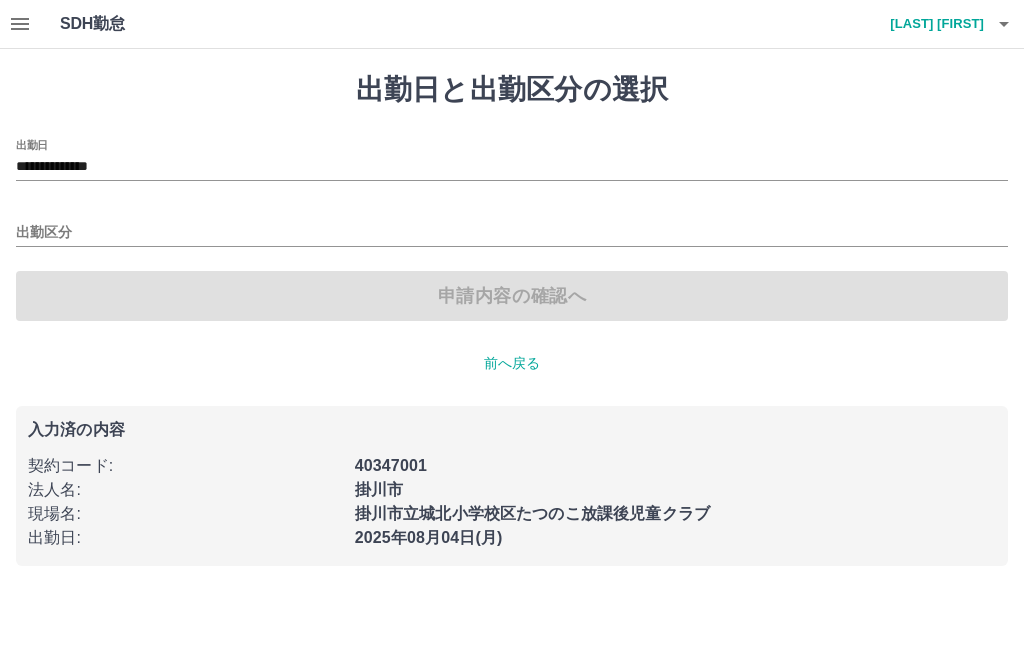click on "**********" at bounding box center (512, 167) 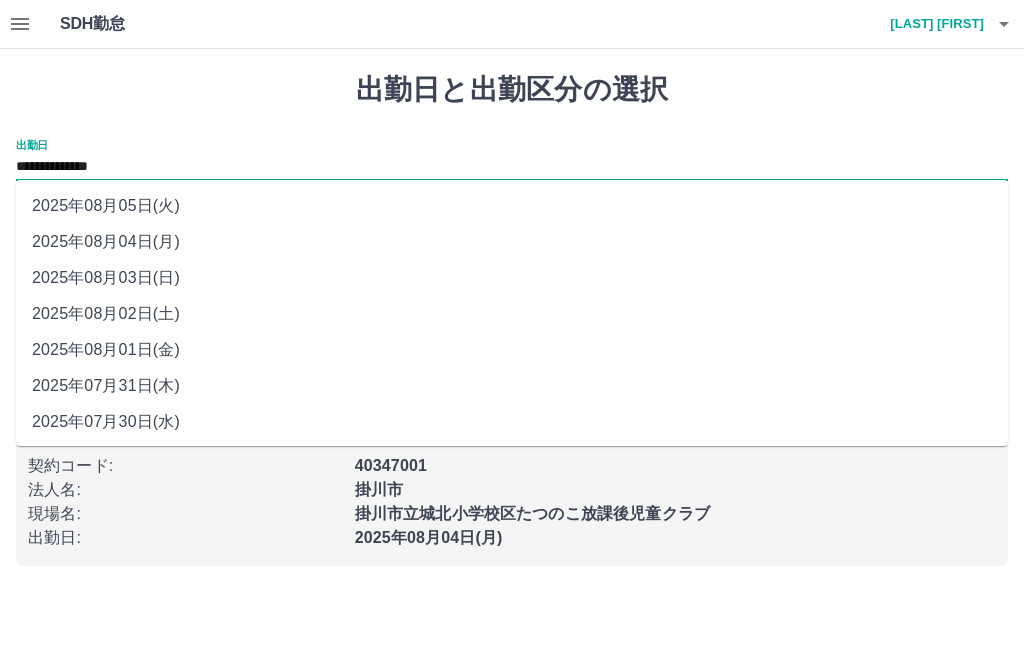 click on "2025年08月03日(日)" at bounding box center (512, 278) 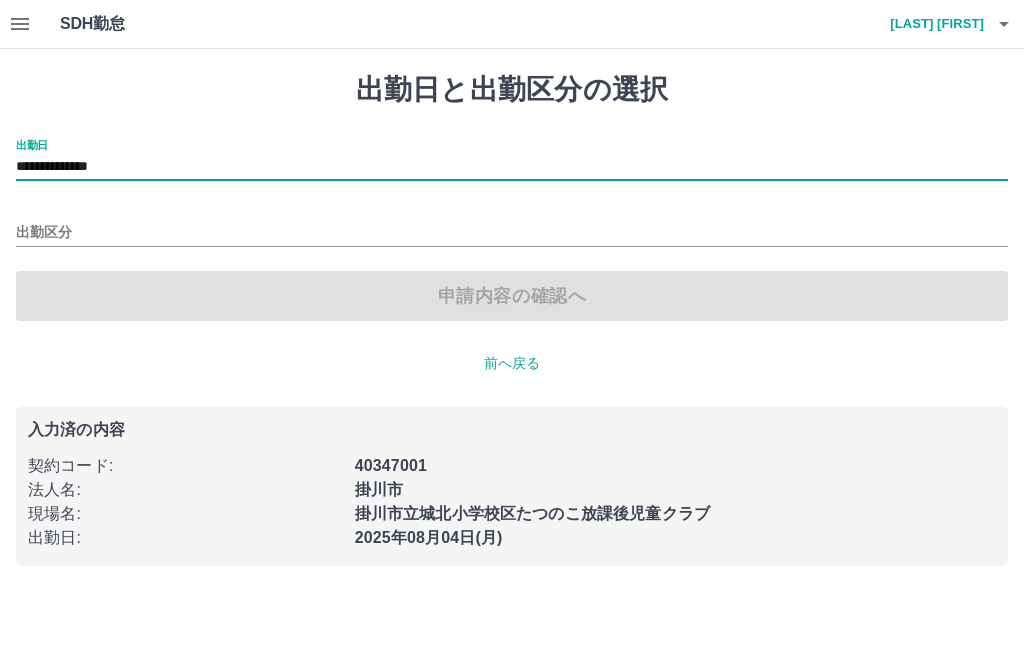 click on "出勤区分" at bounding box center [512, 233] 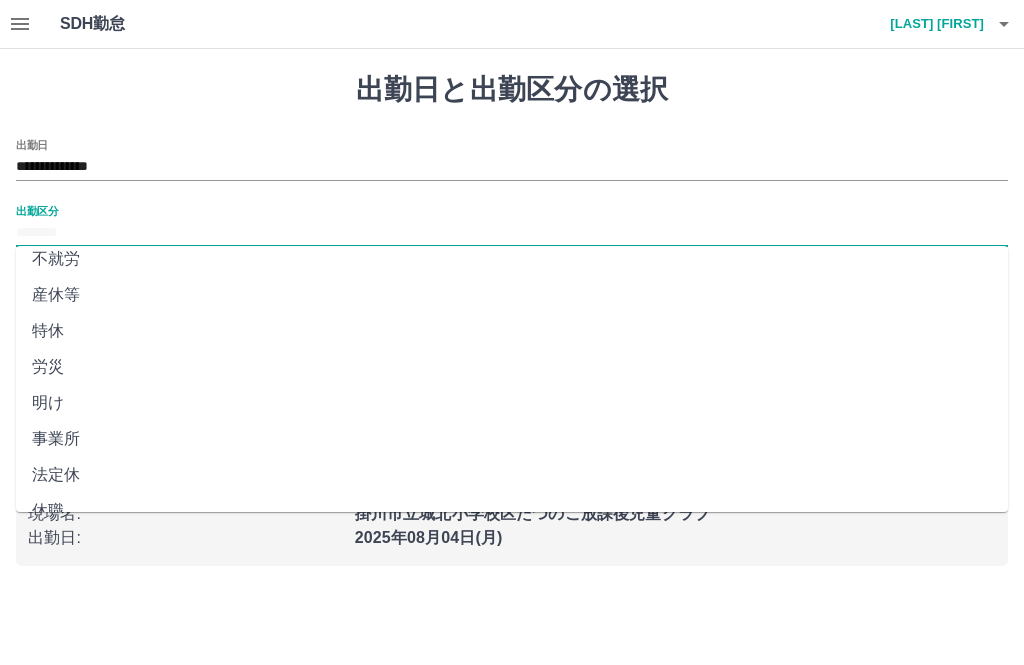 scroll, scrollTop: 372, scrollLeft: 0, axis: vertical 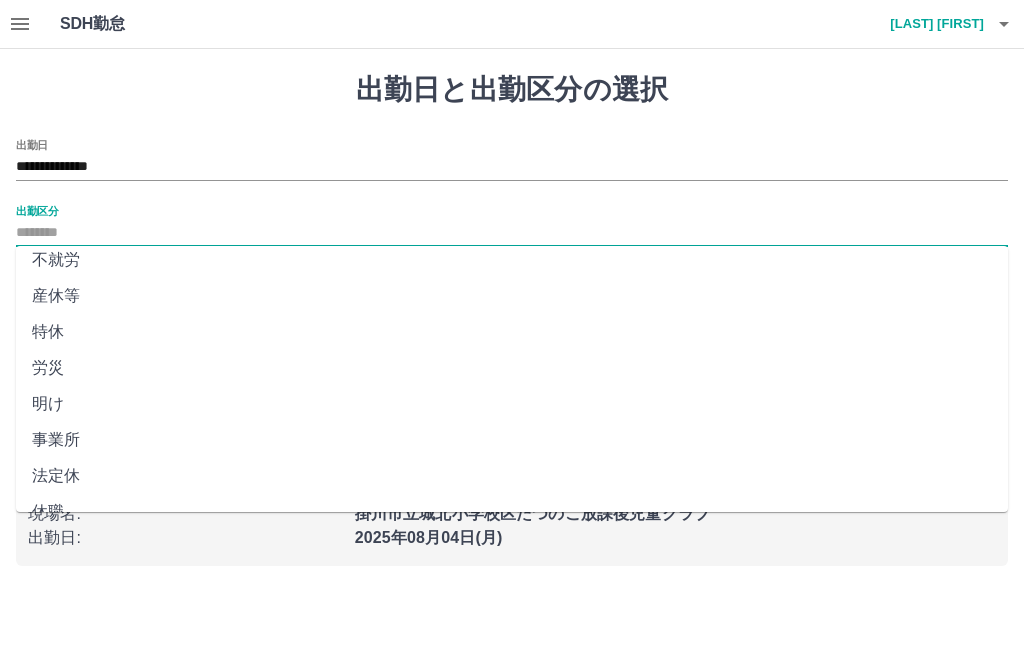 click on "法定休" at bounding box center [512, 476] 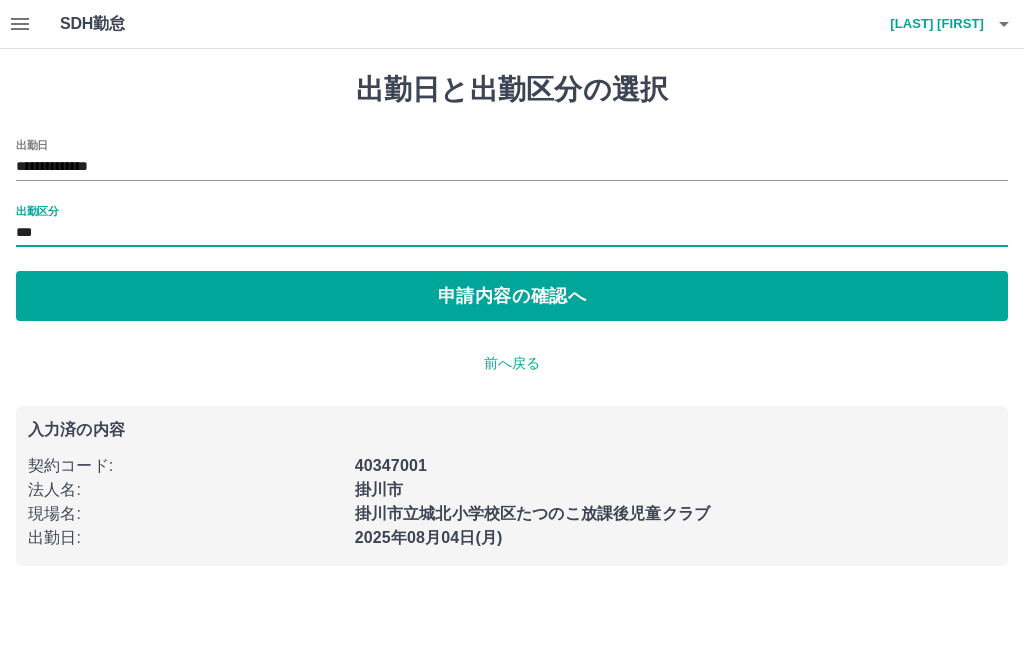 click on "申請内容の確認へ" at bounding box center [512, 296] 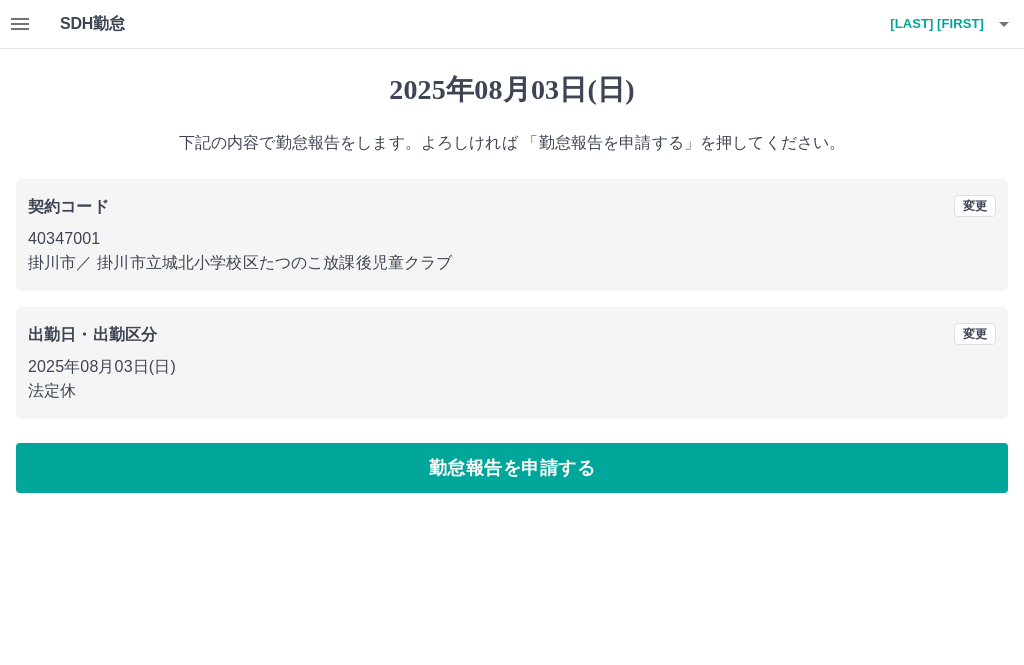 click on "勤怠報告を申請する" at bounding box center (512, 468) 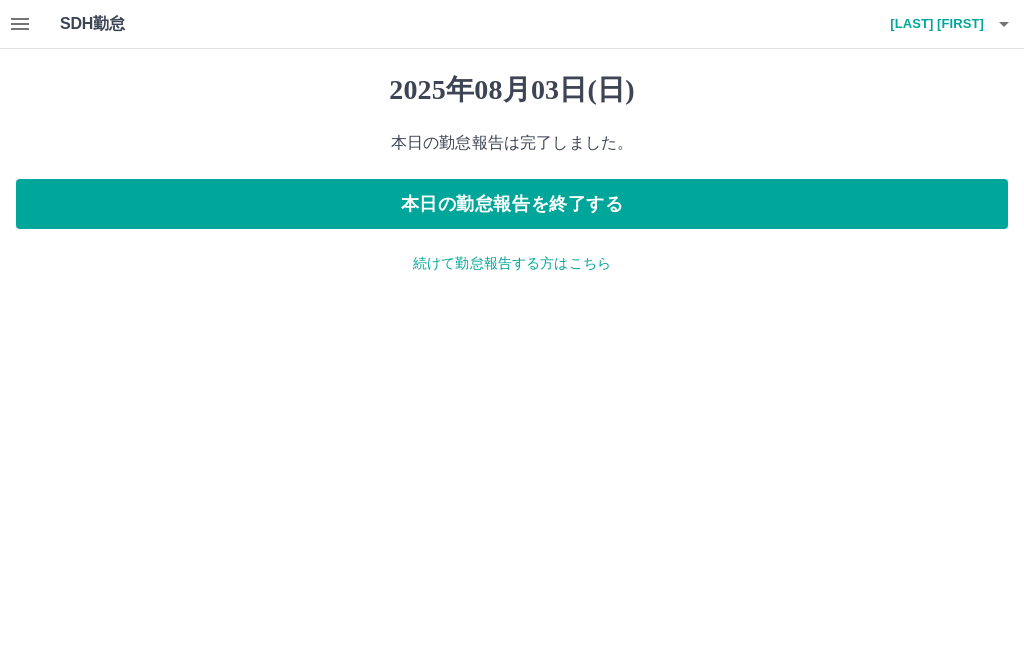 click on "本日の勤怠報告を終了する" at bounding box center (512, 204) 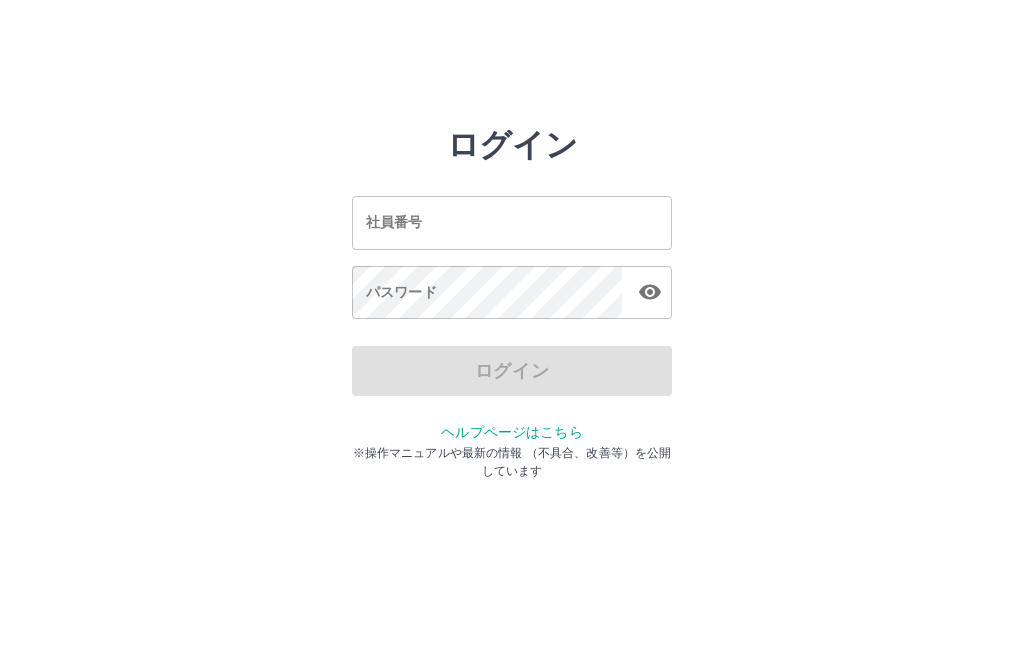 scroll, scrollTop: 0, scrollLeft: 0, axis: both 